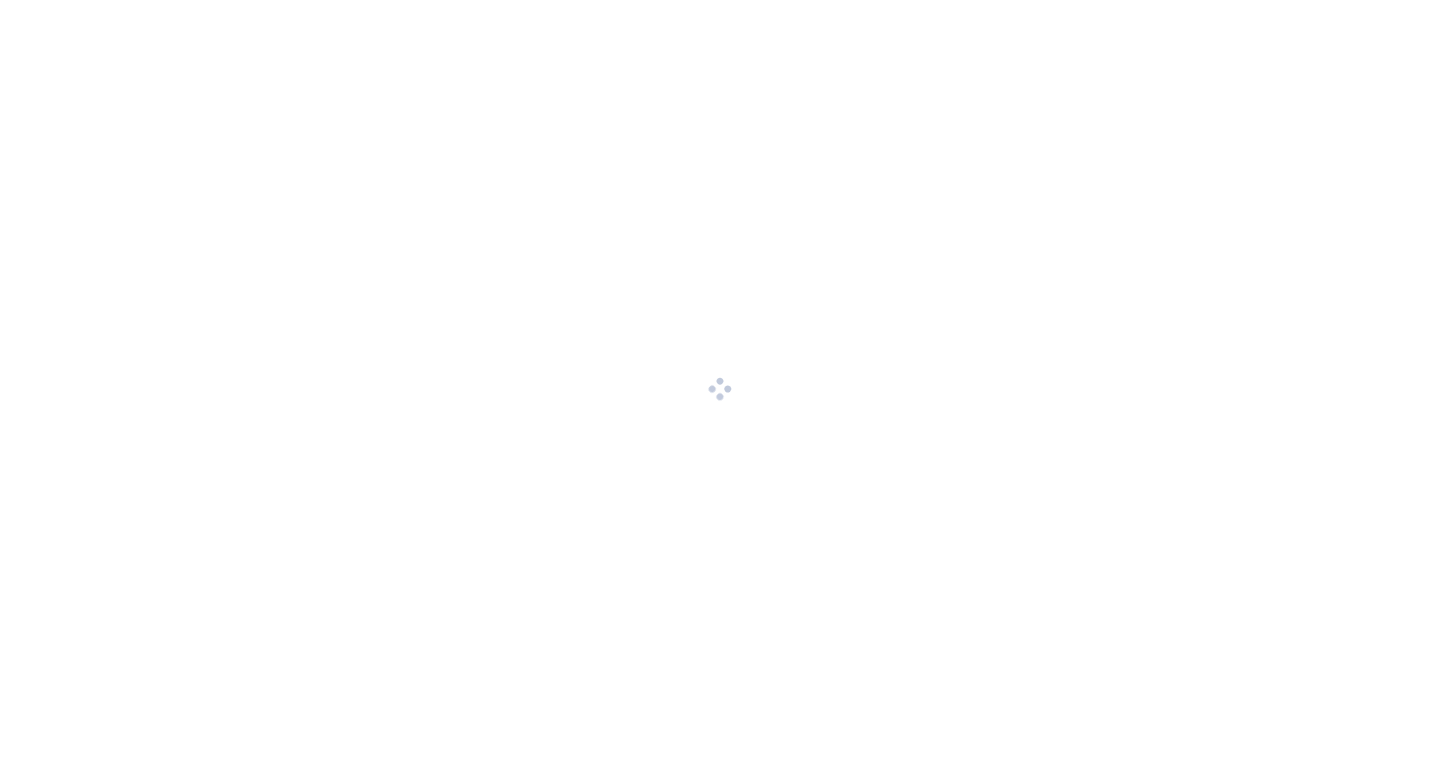 scroll, scrollTop: 0, scrollLeft: 0, axis: both 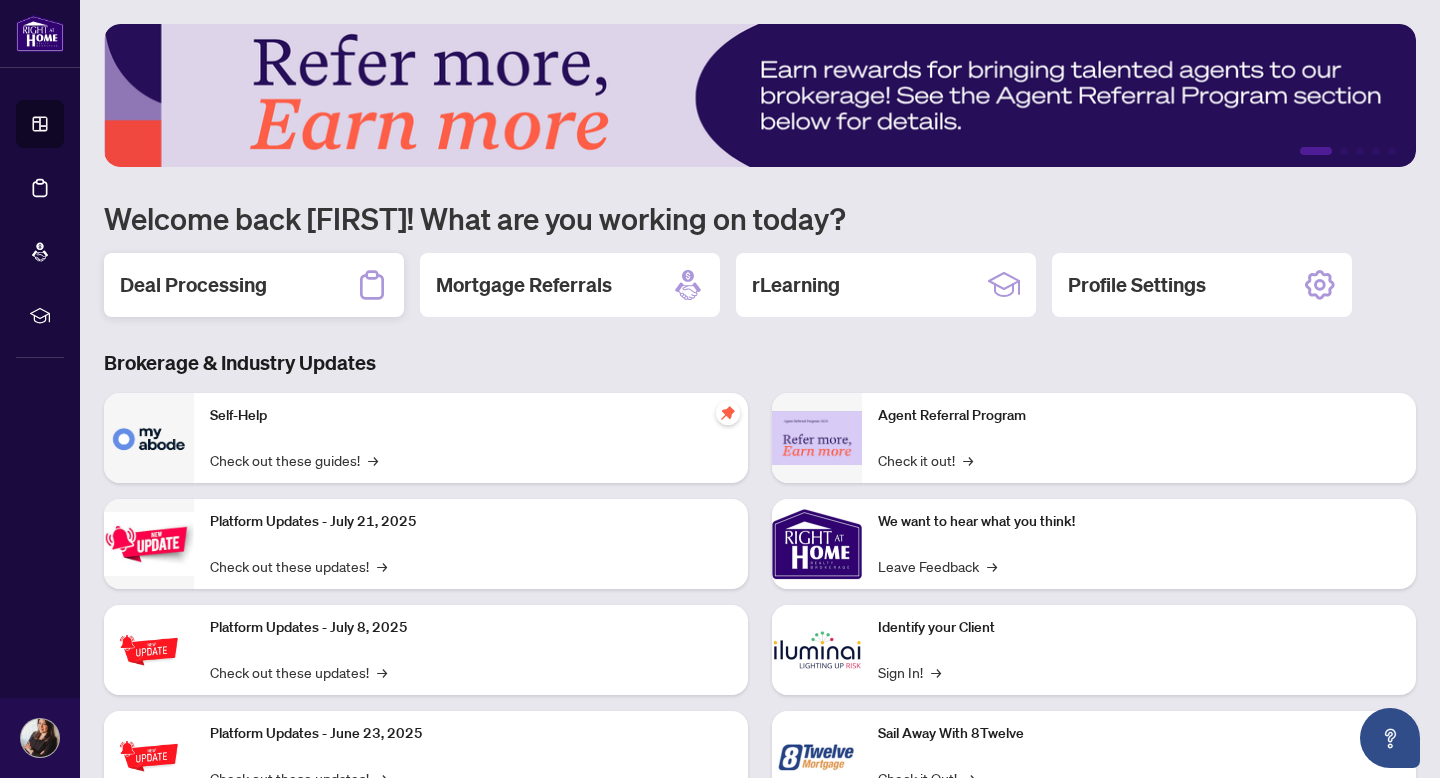 click on "Deal Processing" at bounding box center [254, 285] 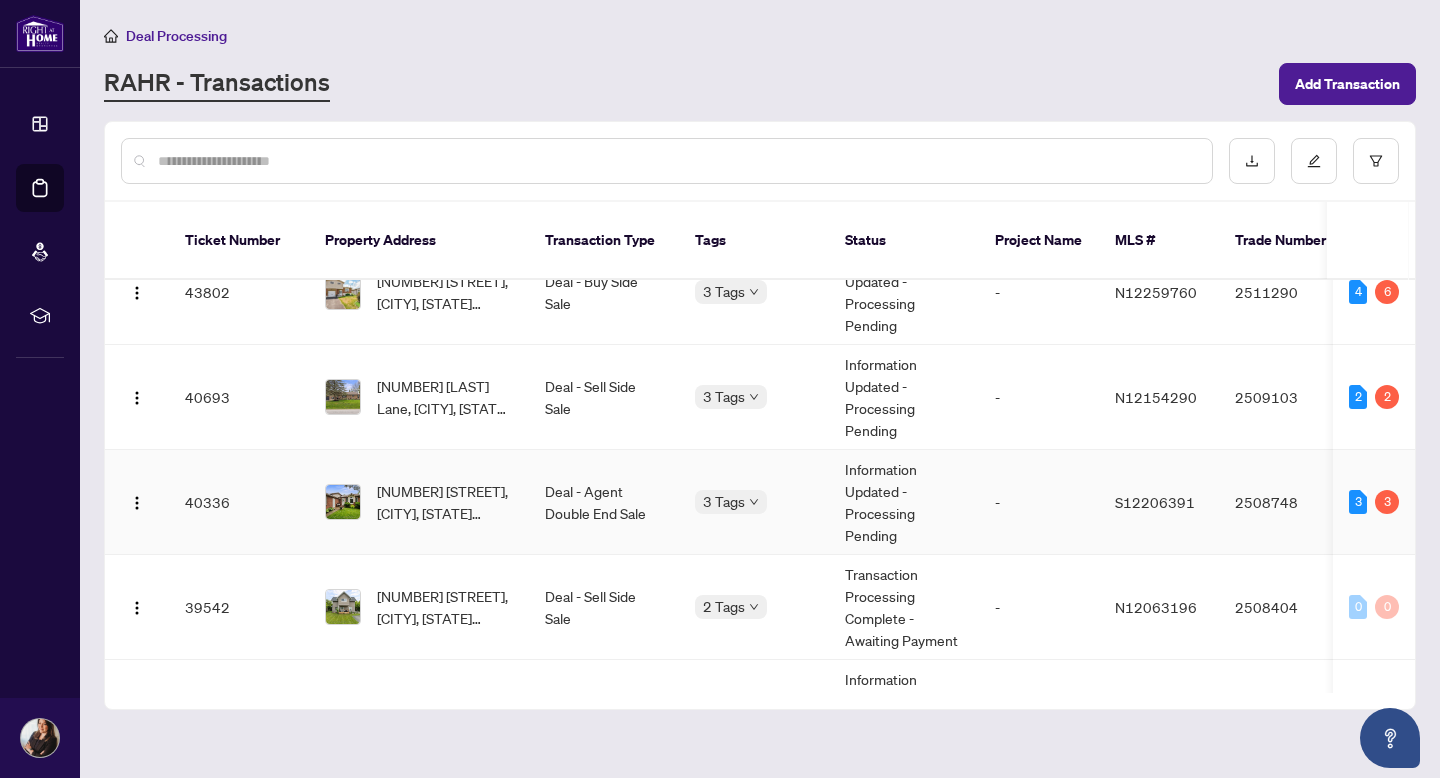 scroll, scrollTop: 177, scrollLeft: 0, axis: vertical 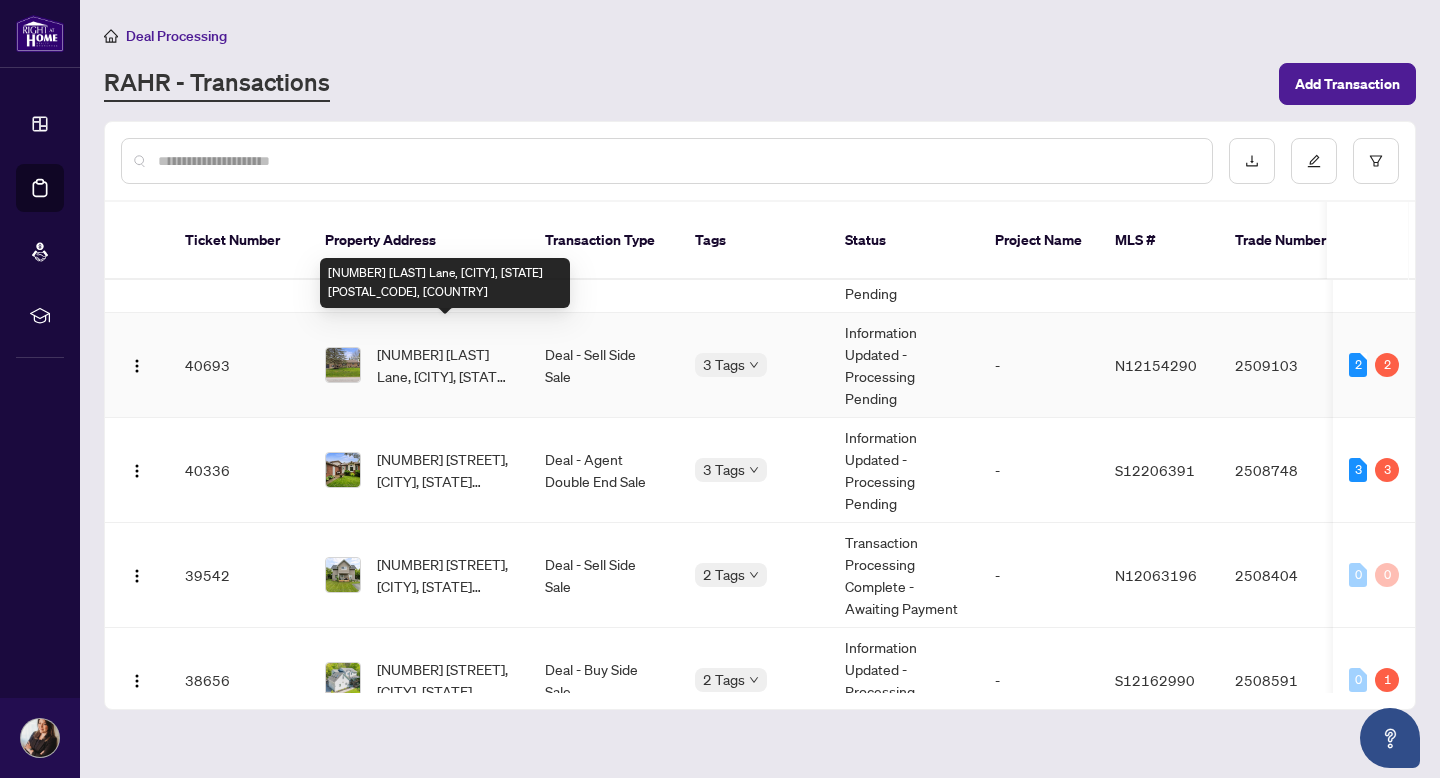 click on "[NUMBER] [LAST] Lane, [CITY], [STATE] [POSTAL_CODE], [COUNTRY]" at bounding box center (445, 365) 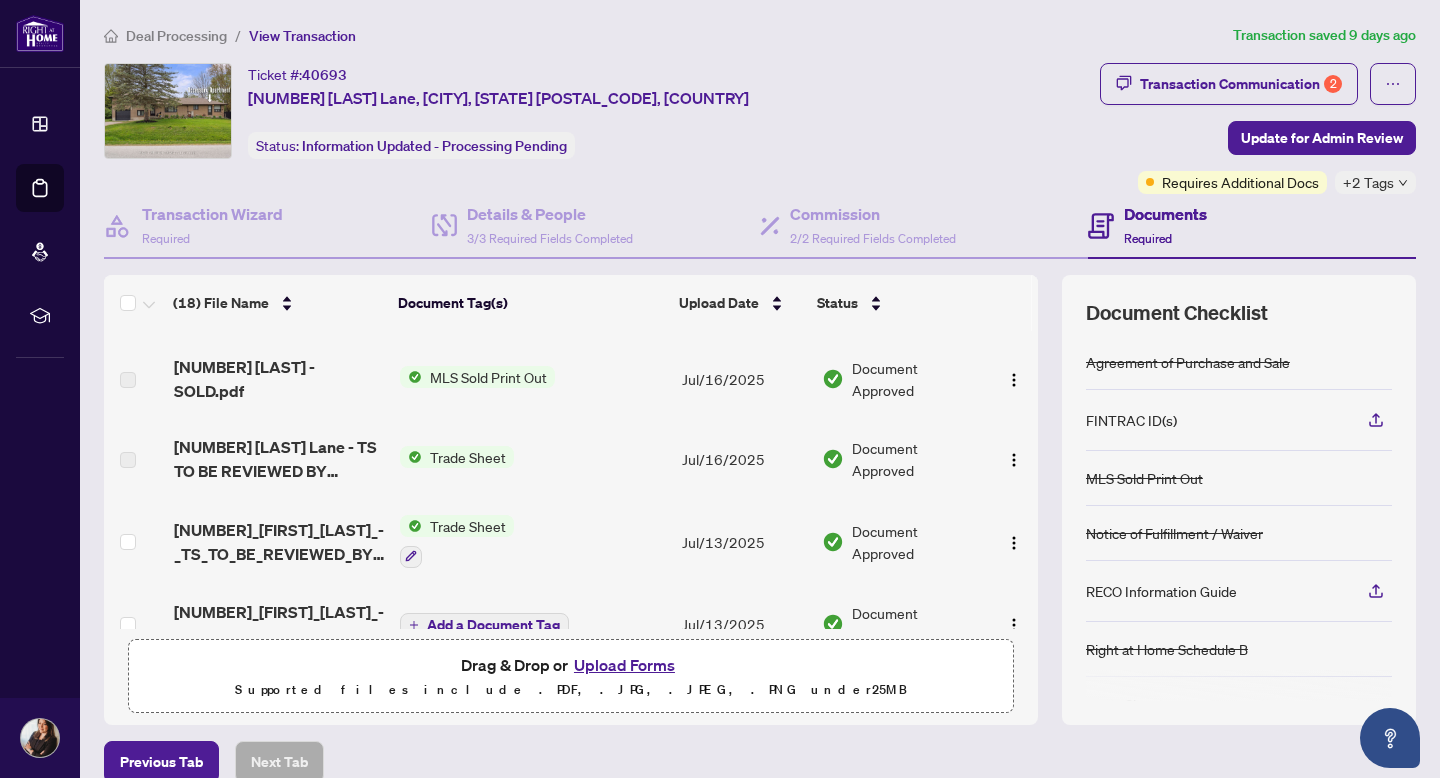 scroll, scrollTop: 0, scrollLeft: 0, axis: both 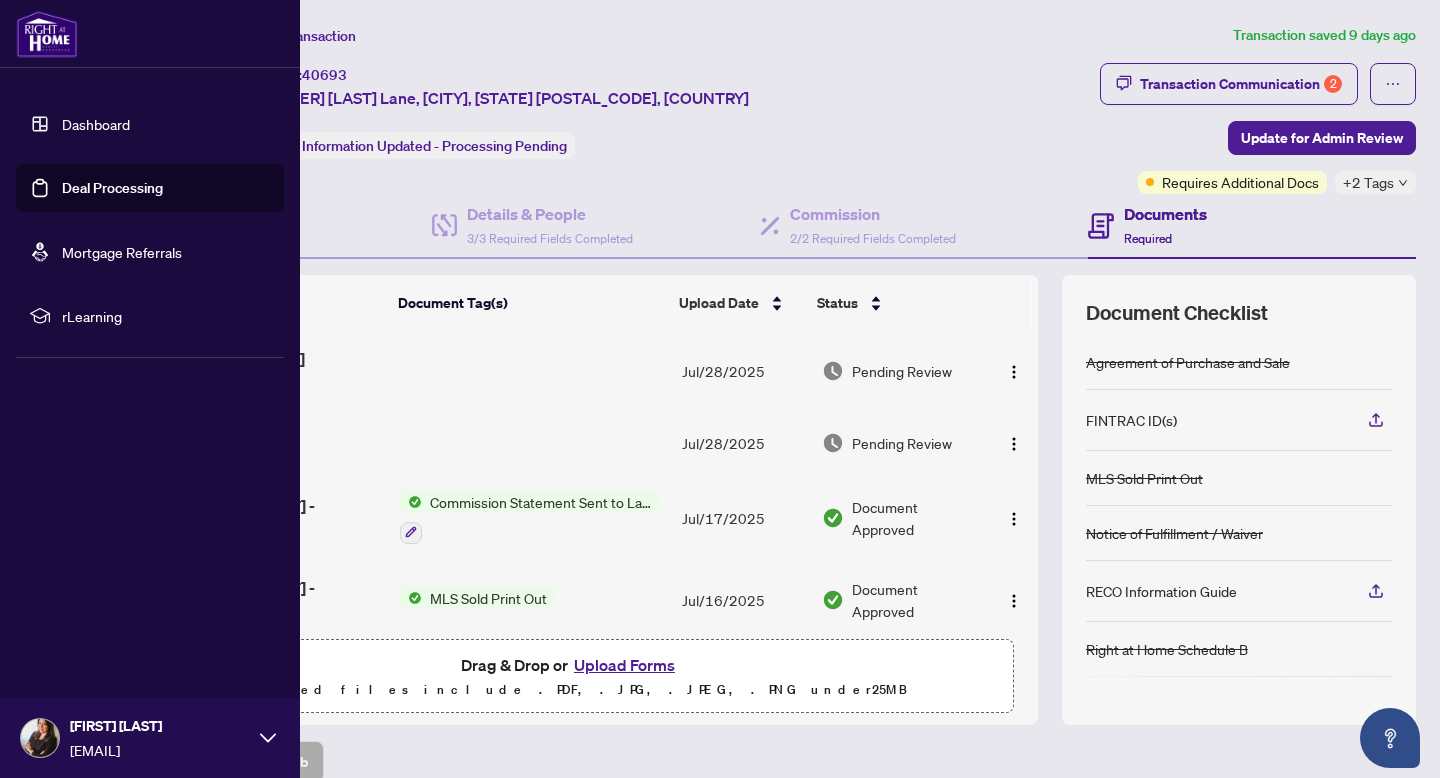 click on "Dashboard" at bounding box center (96, 124) 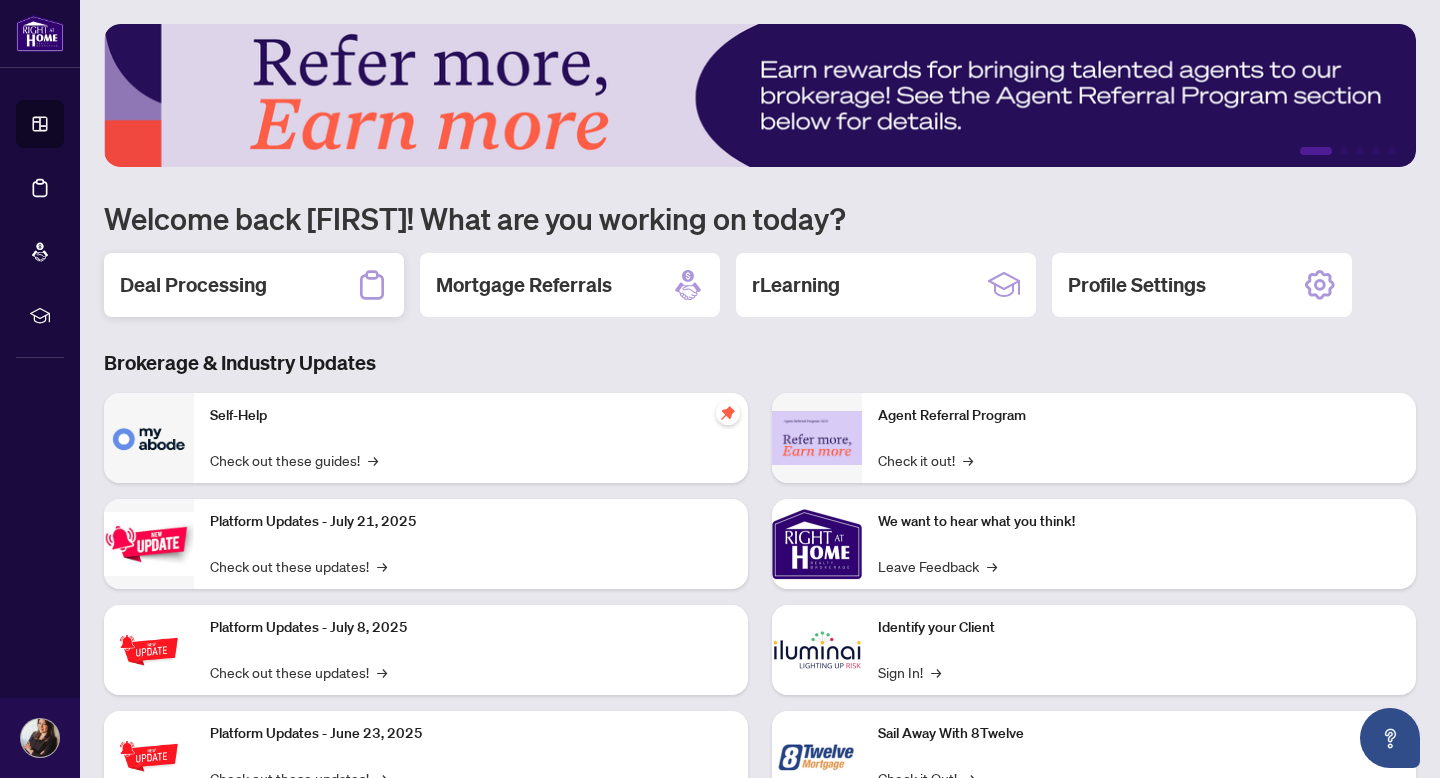click on "Deal Processing" at bounding box center (254, 285) 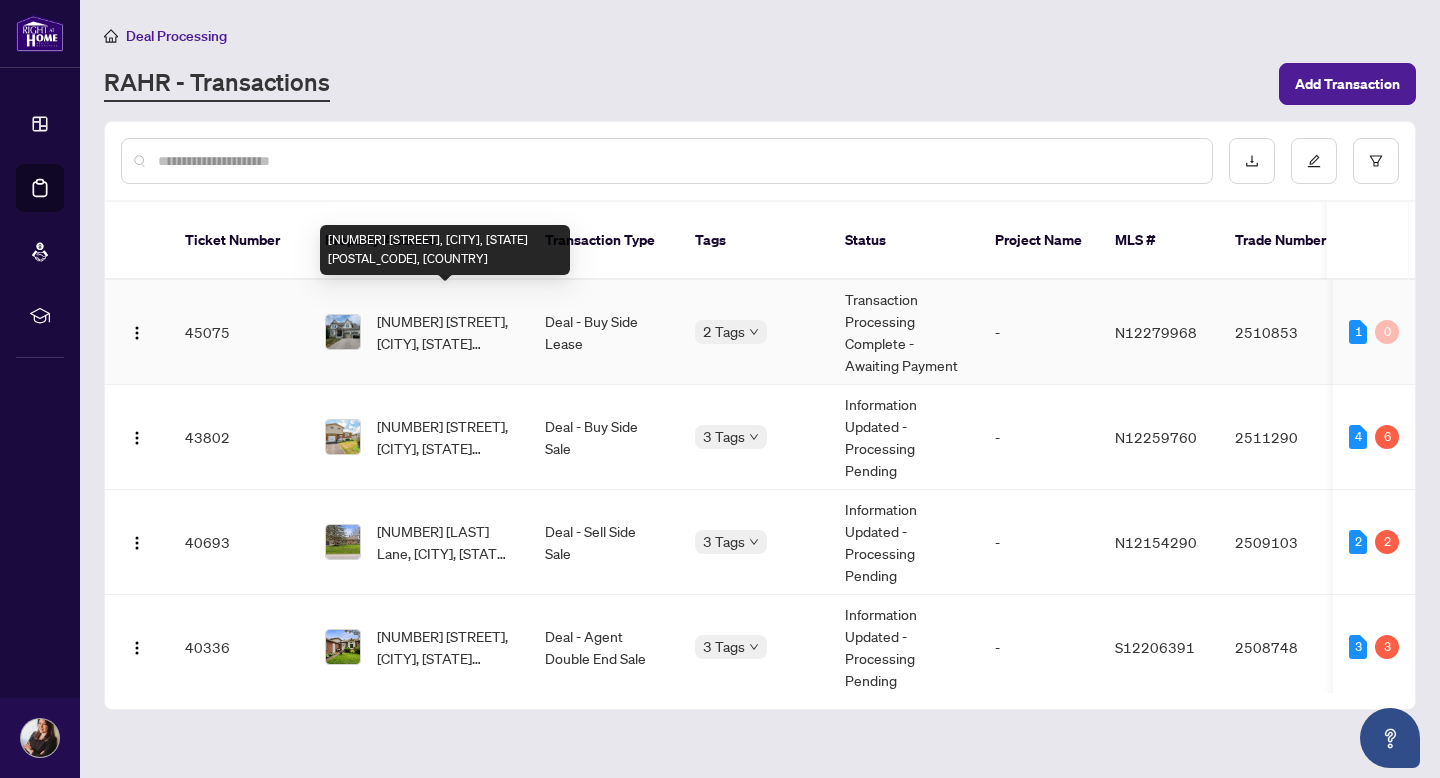 click on "[NUMBER] [STREET], [CITY], [STATE] [POSTAL_CODE], [COUNTRY]" at bounding box center [445, 332] 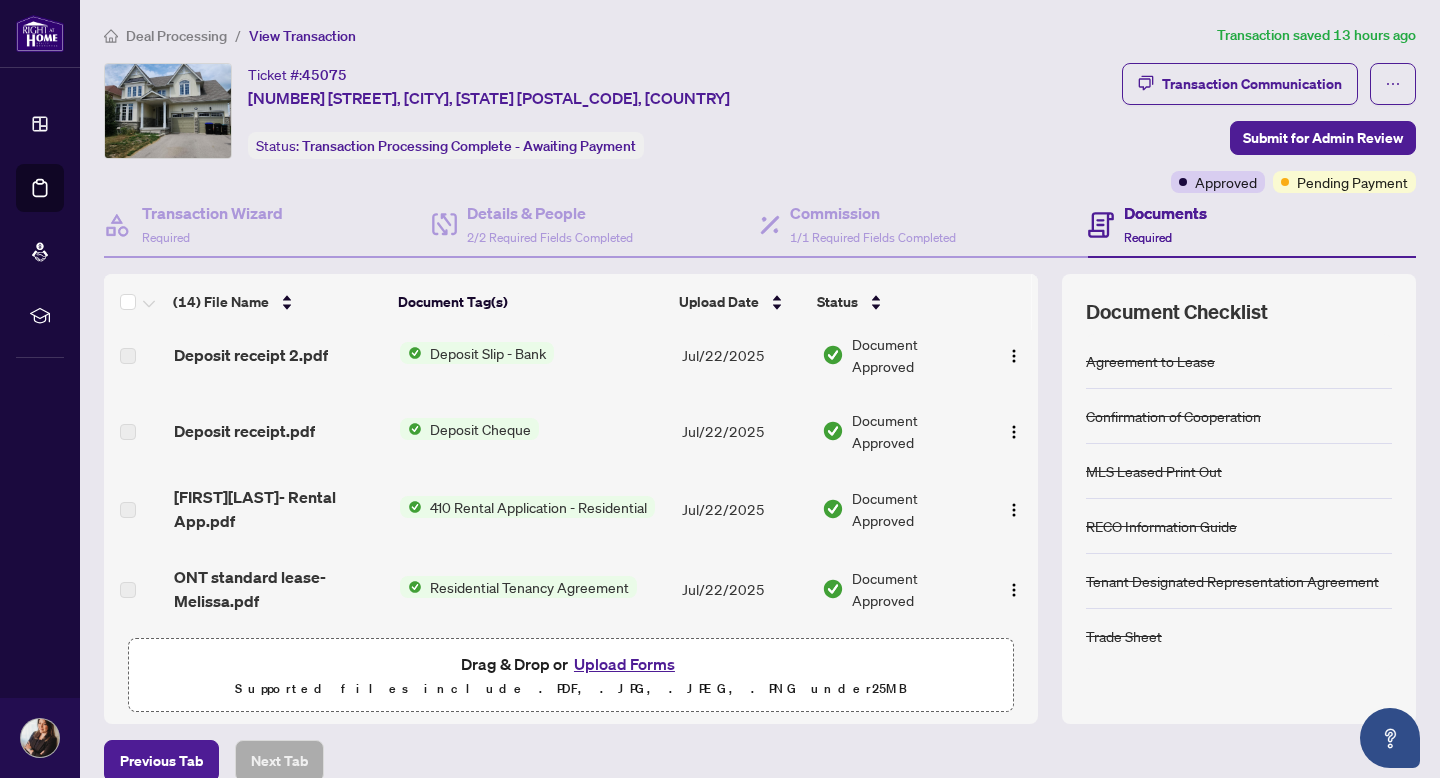 scroll, scrollTop: 825, scrollLeft: 0, axis: vertical 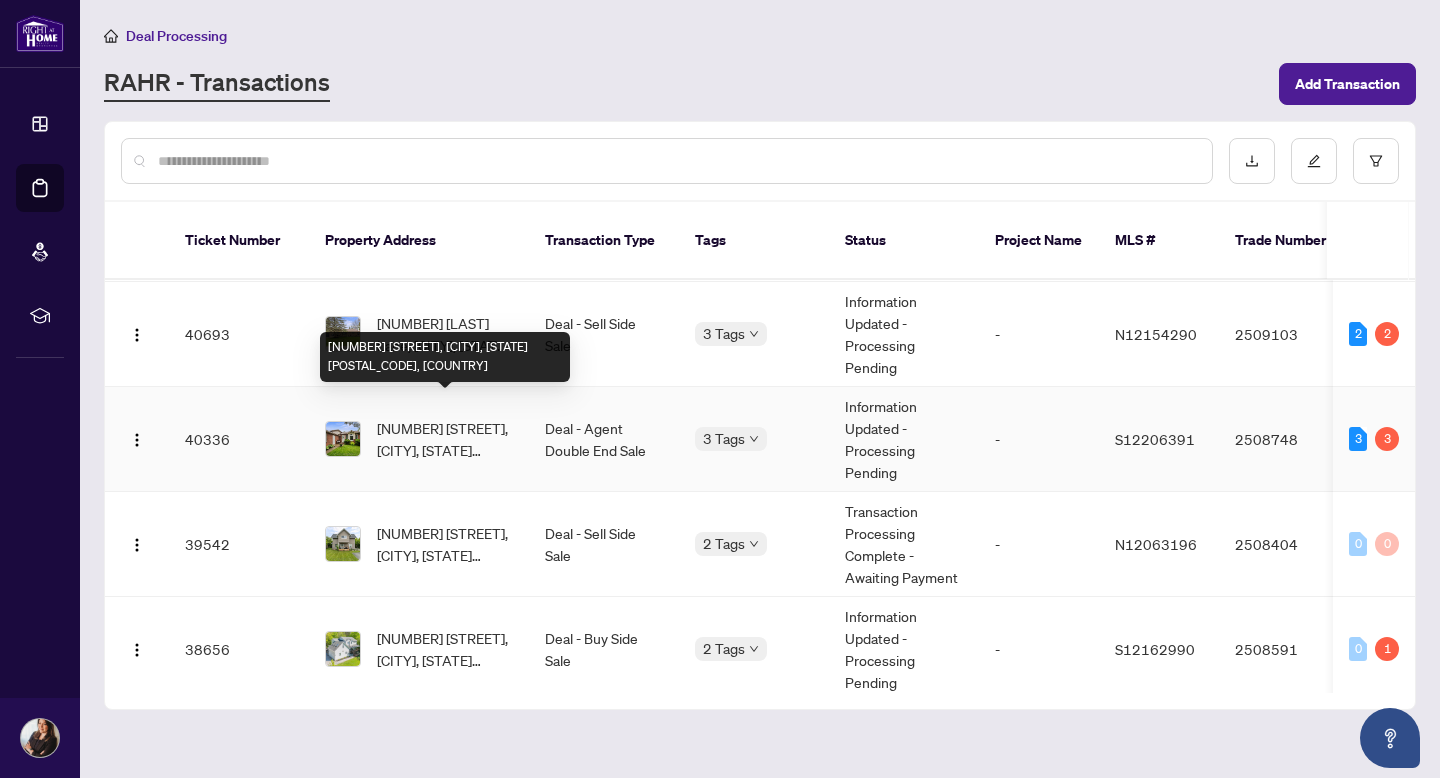 click on "[NUMBER] [STREET], [CITY], [STATE] [POSTAL_CODE], [COUNTRY]" at bounding box center [445, 439] 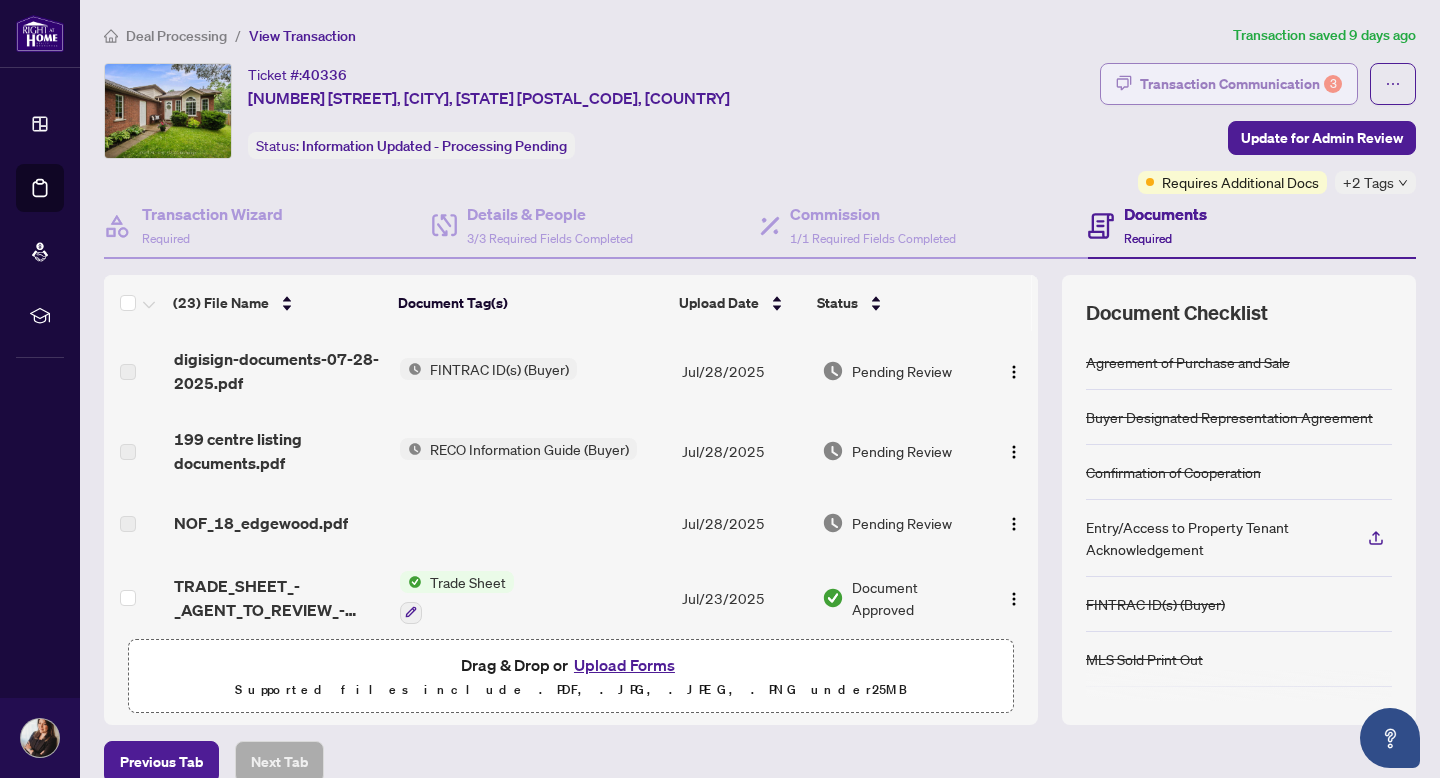 click on "Transaction Communication 3" at bounding box center [1241, 84] 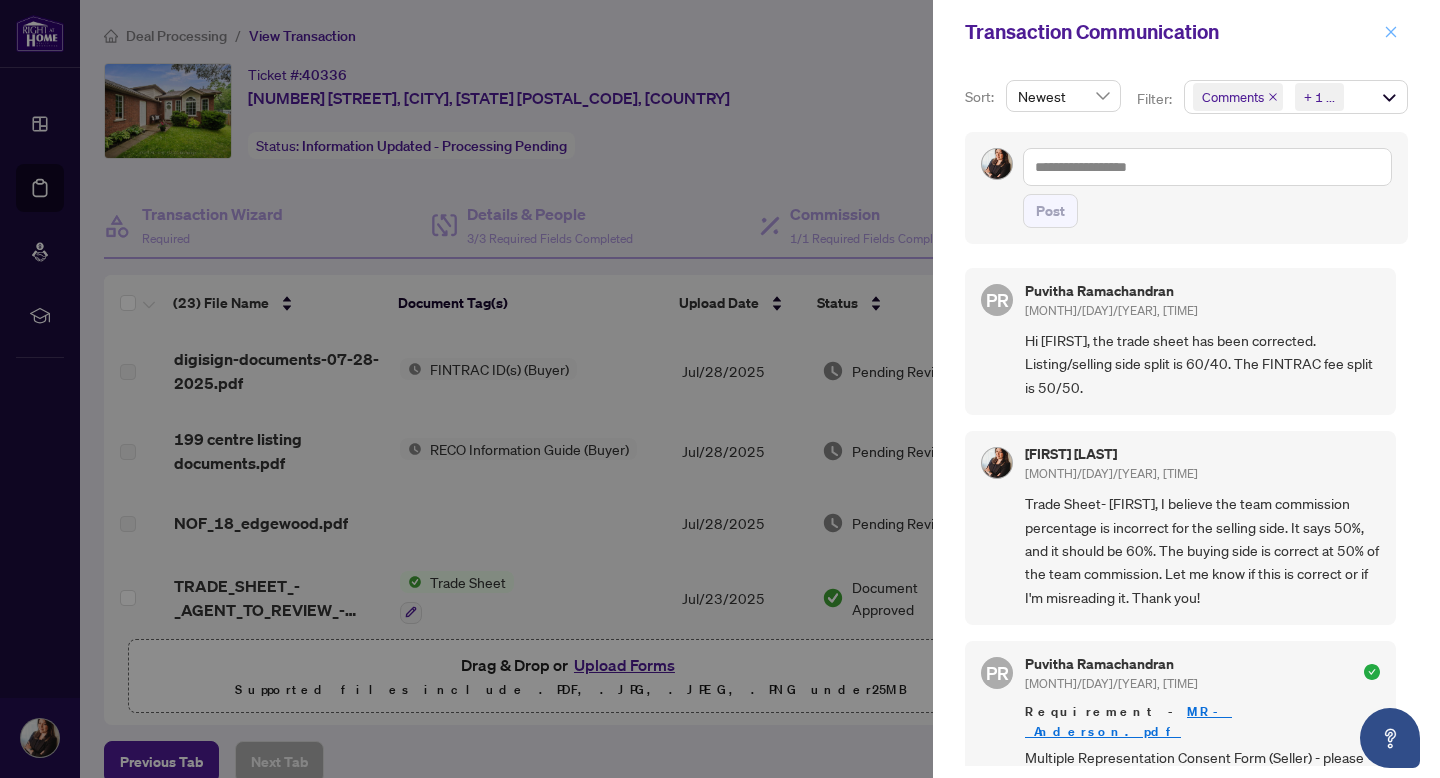 click 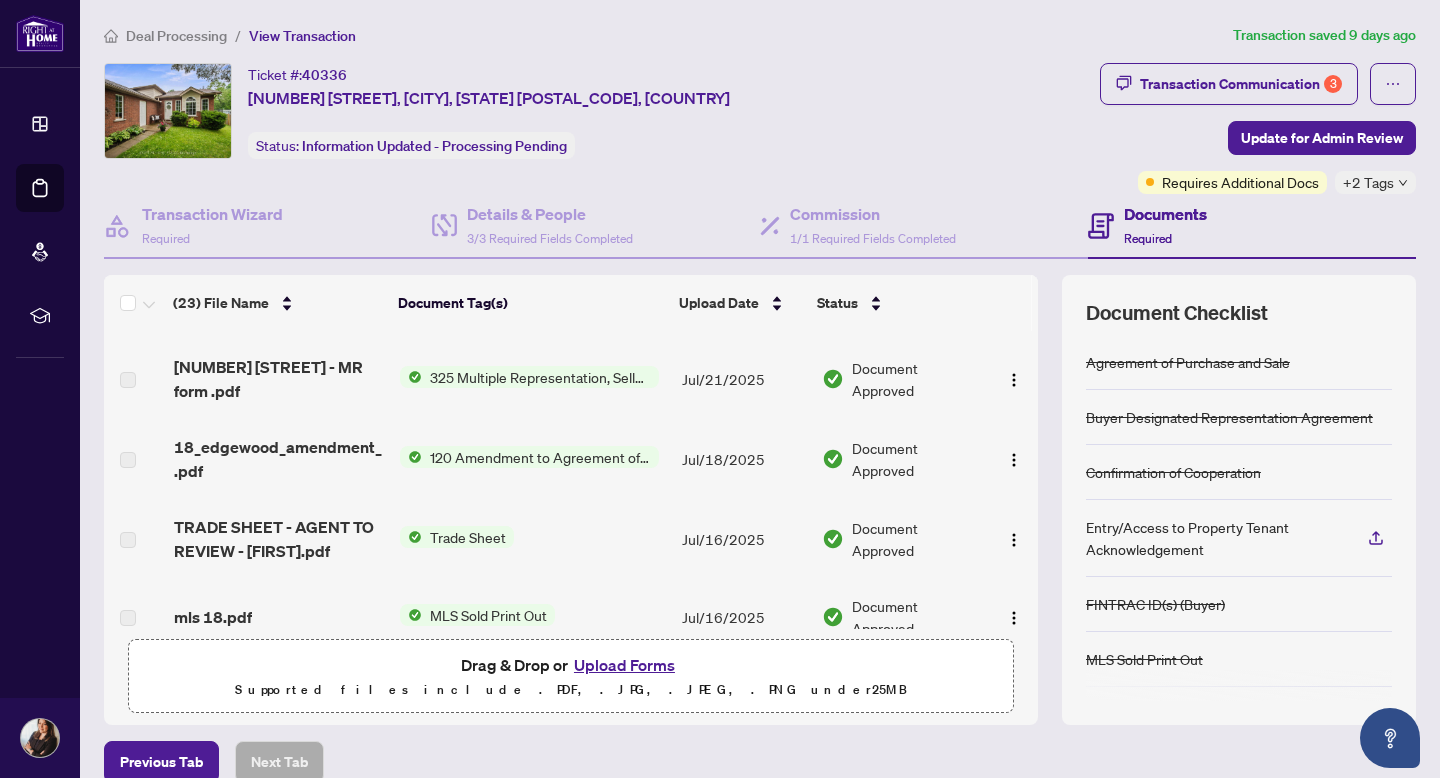 scroll, scrollTop: 0, scrollLeft: 0, axis: both 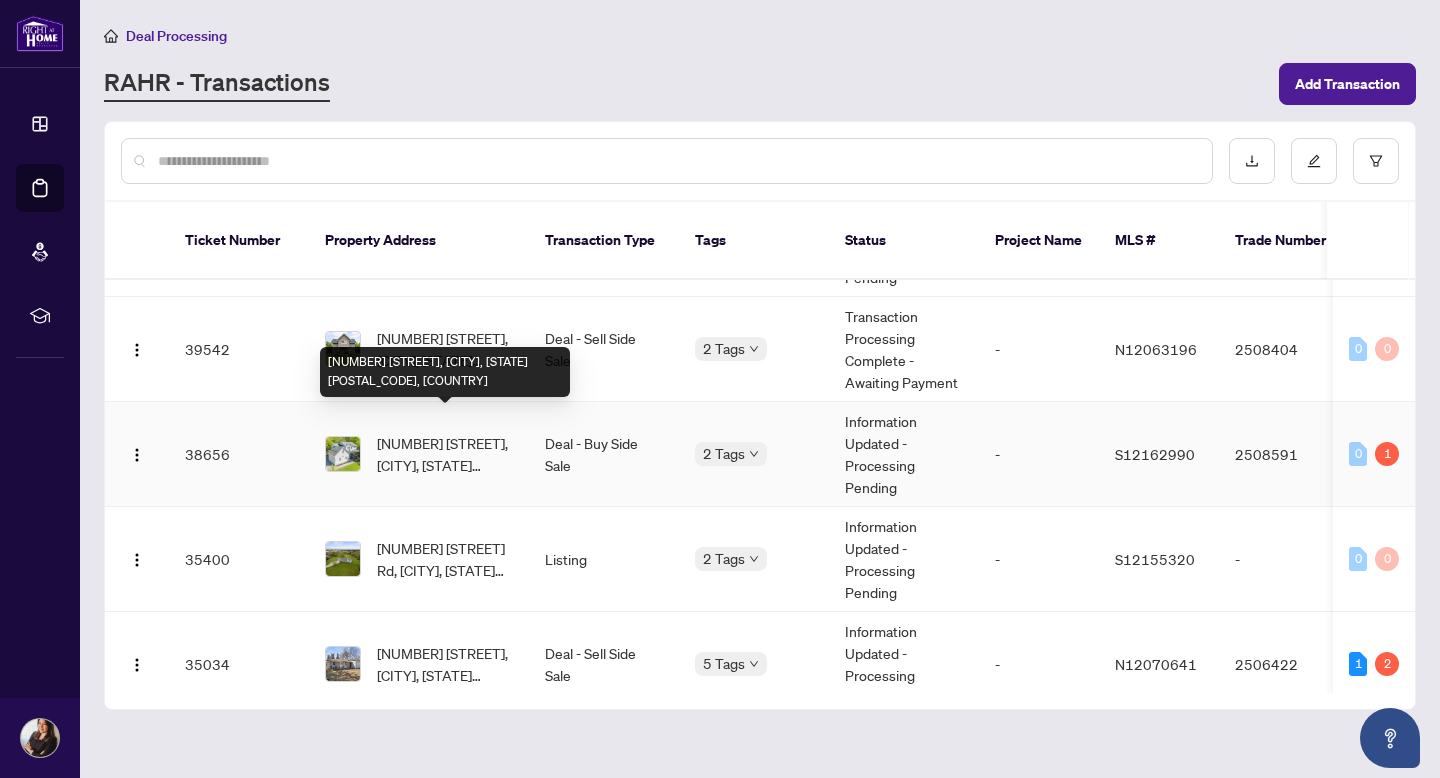 click on "[NUMBER] [STREET], [CITY], [STATE] [POSTAL_CODE], [COUNTRY]" at bounding box center [445, 454] 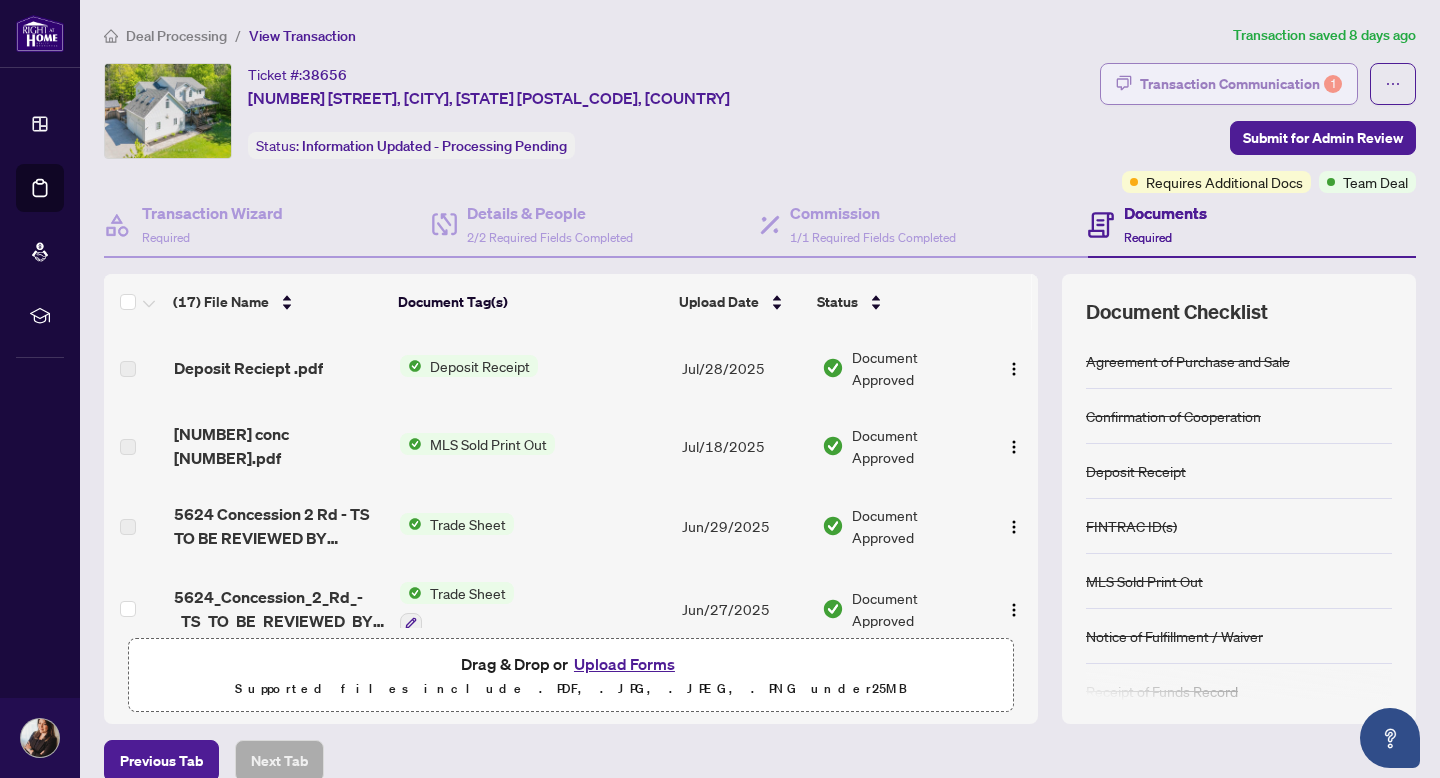 click on "Transaction Communication 1" at bounding box center [1241, 84] 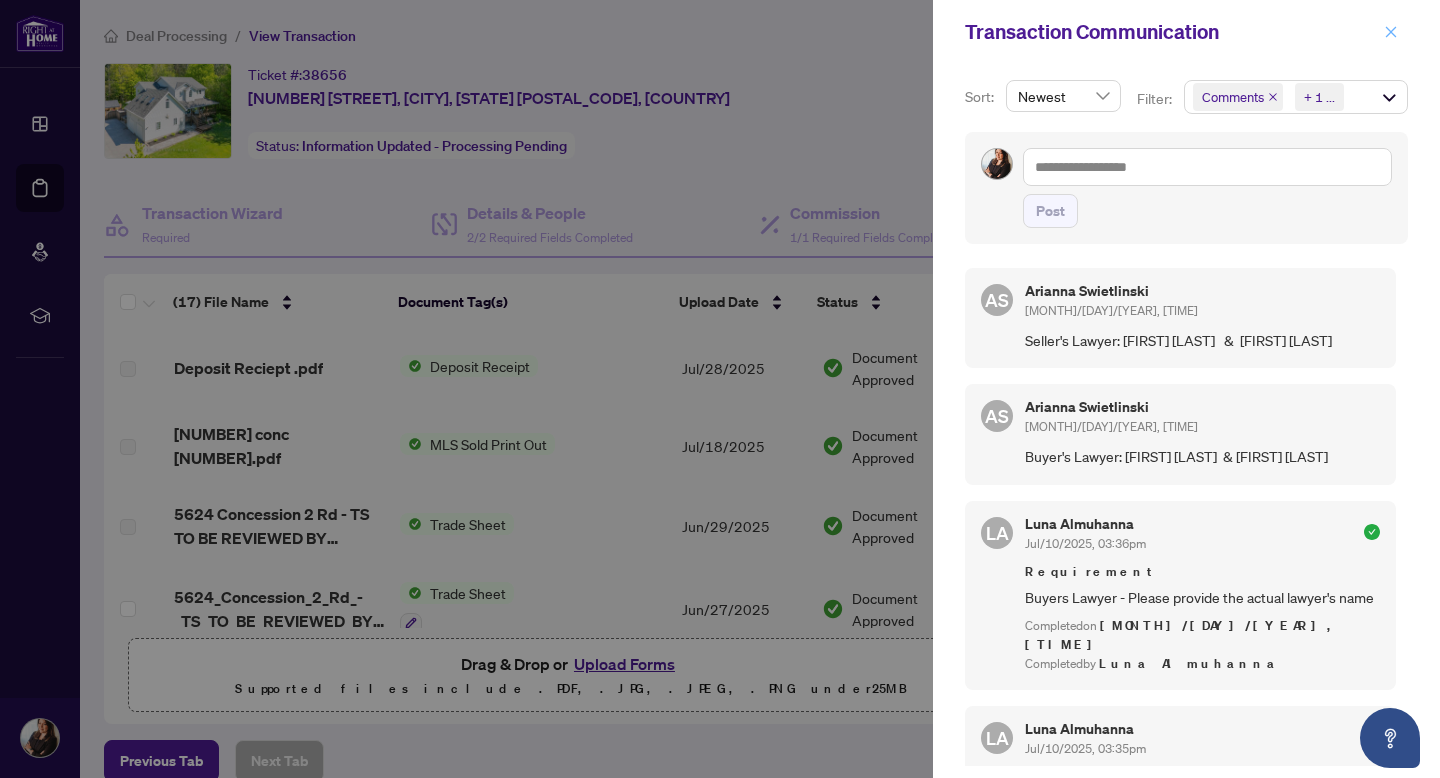 click 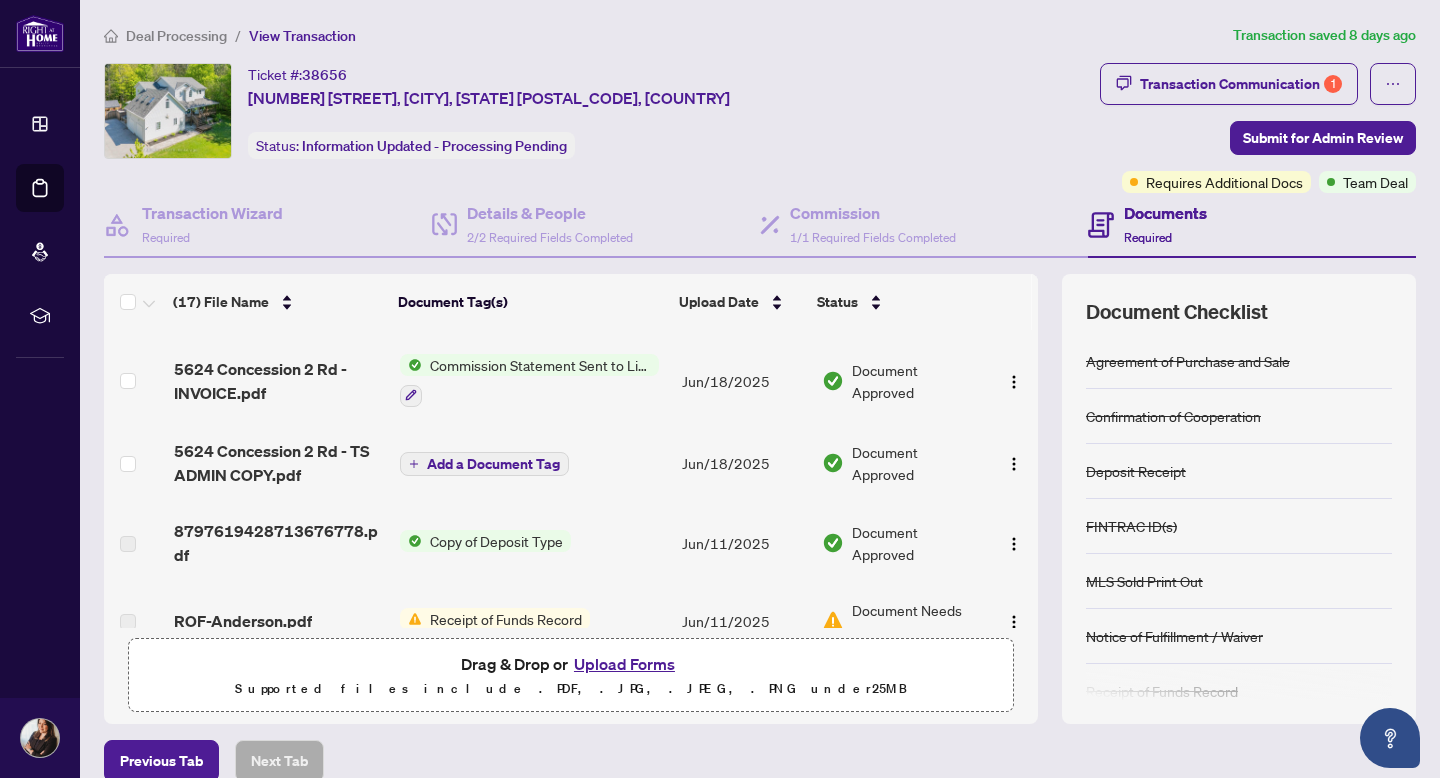 scroll, scrollTop: 0, scrollLeft: 0, axis: both 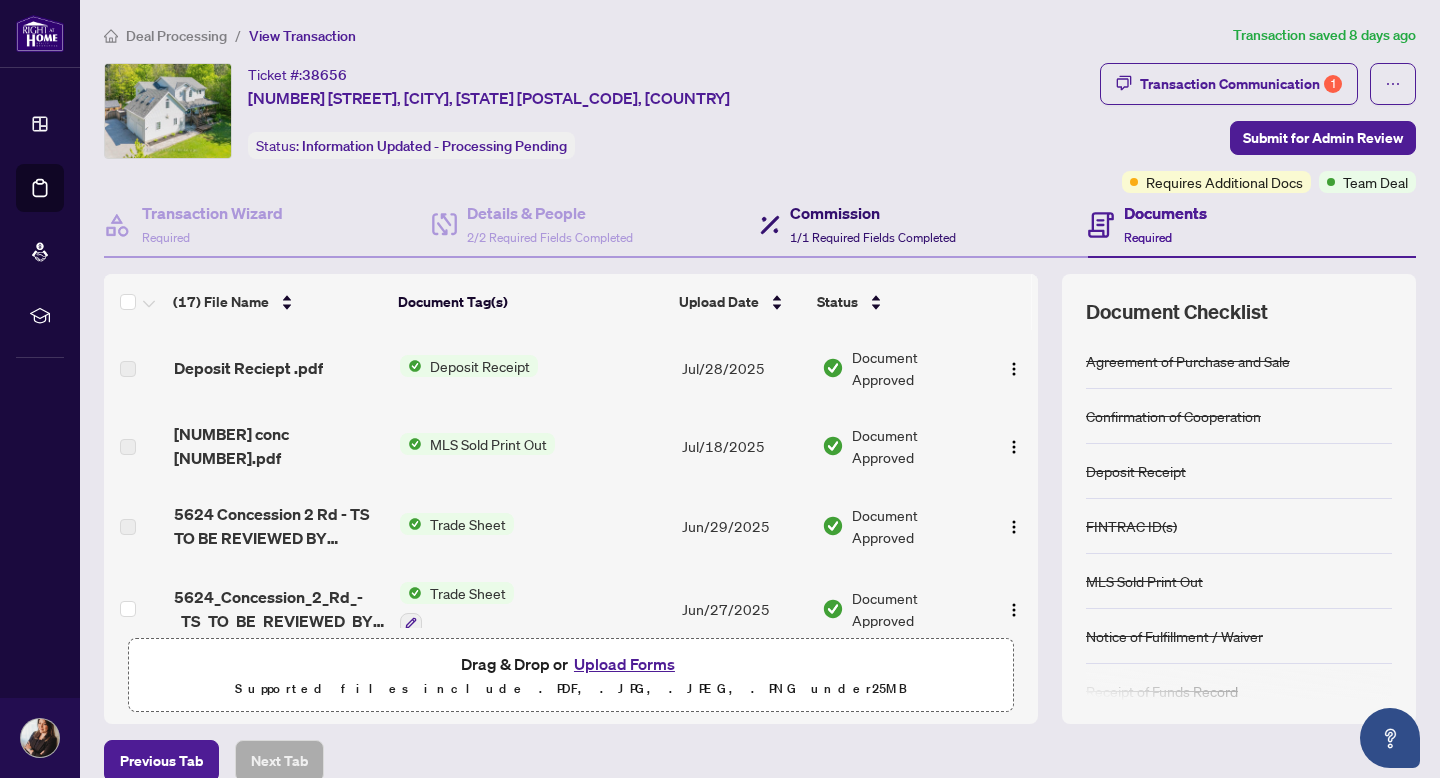 click on "Commission" at bounding box center (873, 213) 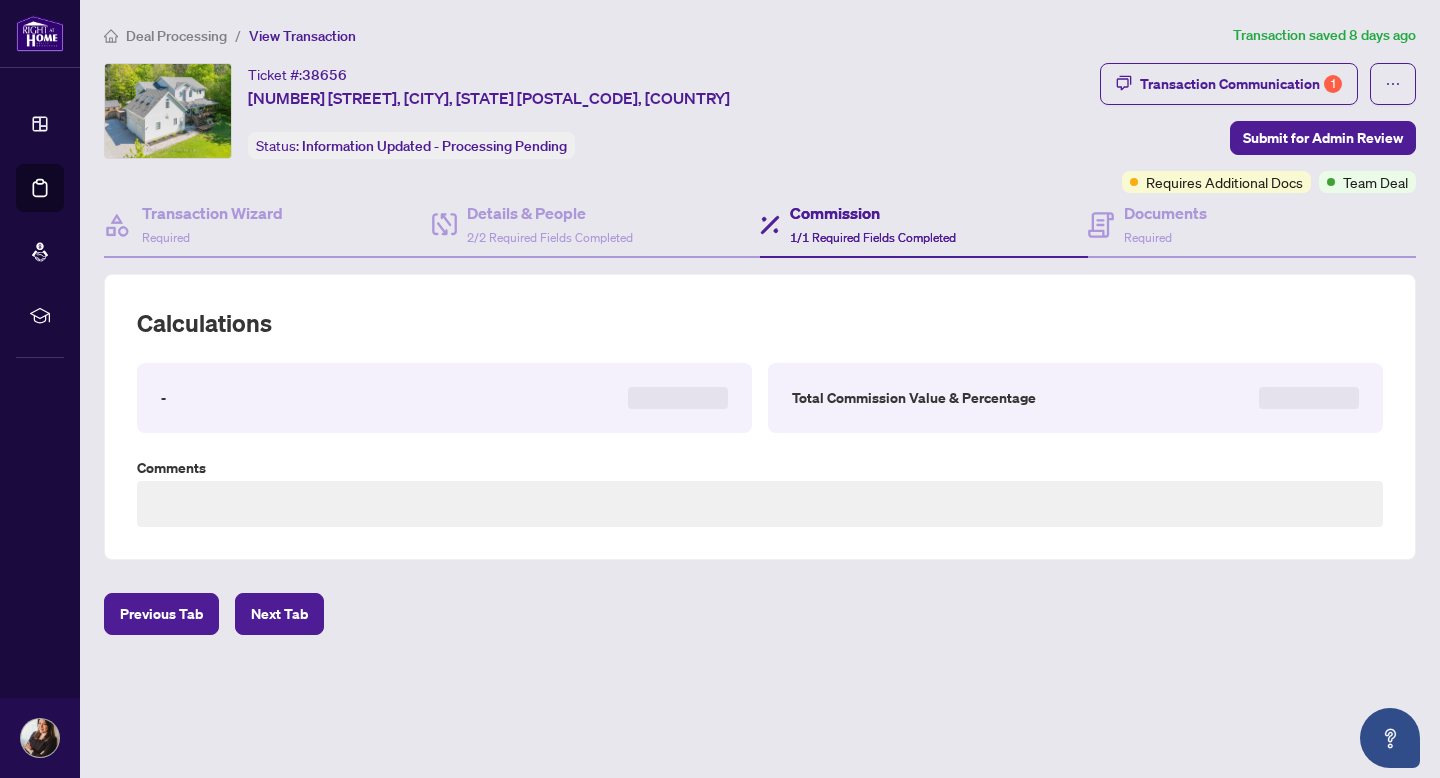 type on "**********" 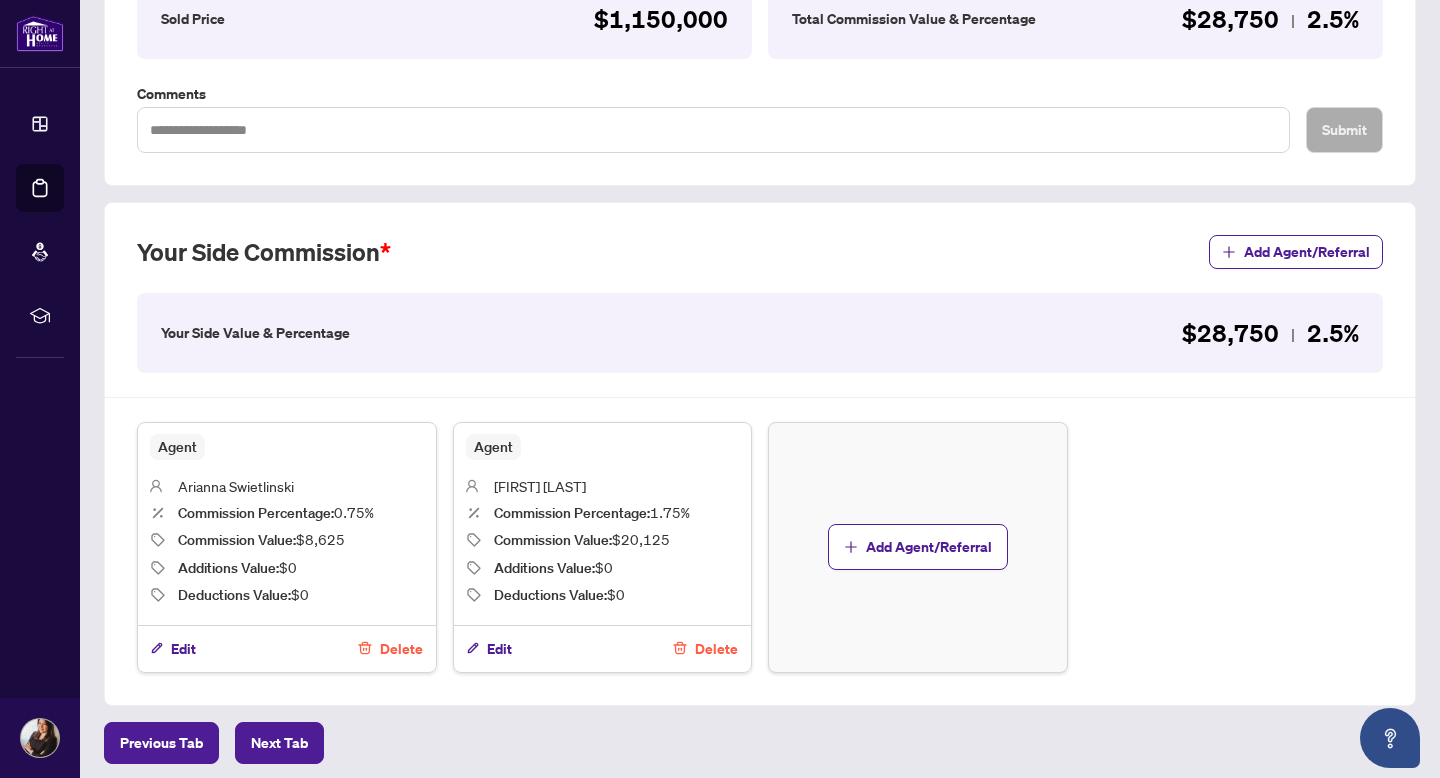 scroll, scrollTop: 0, scrollLeft: 0, axis: both 